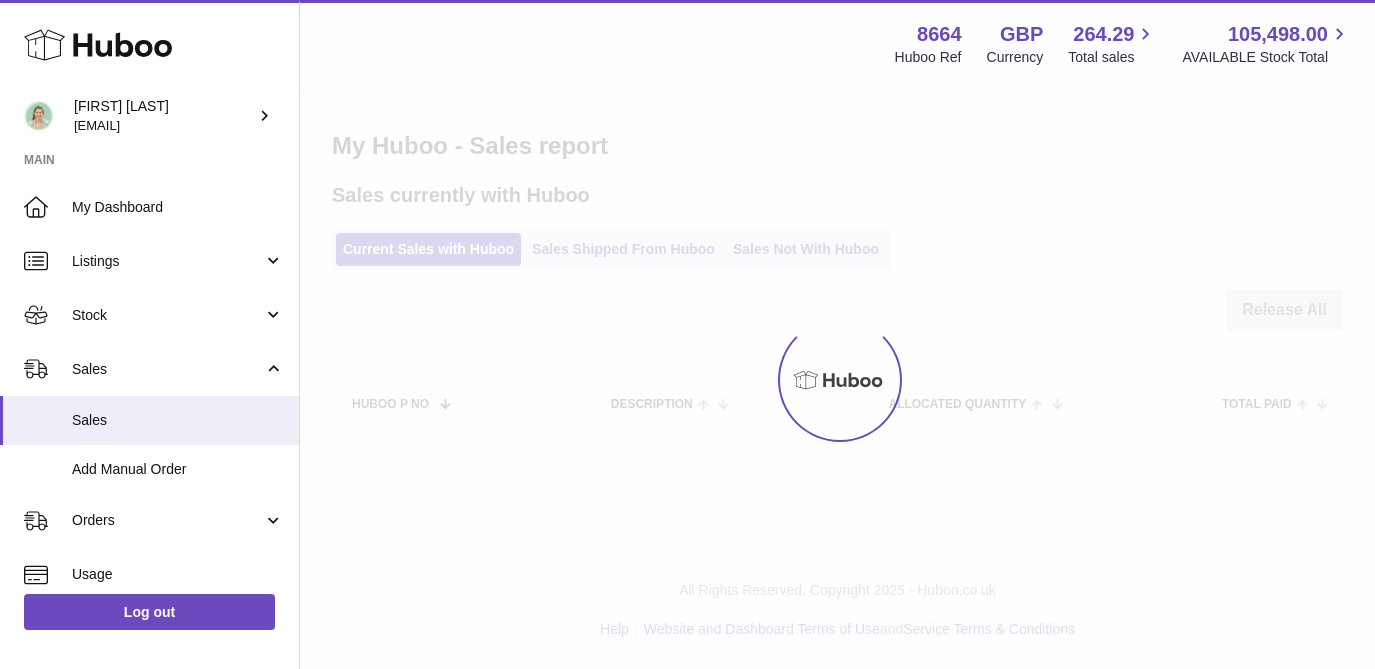scroll, scrollTop: 0, scrollLeft: 0, axis: both 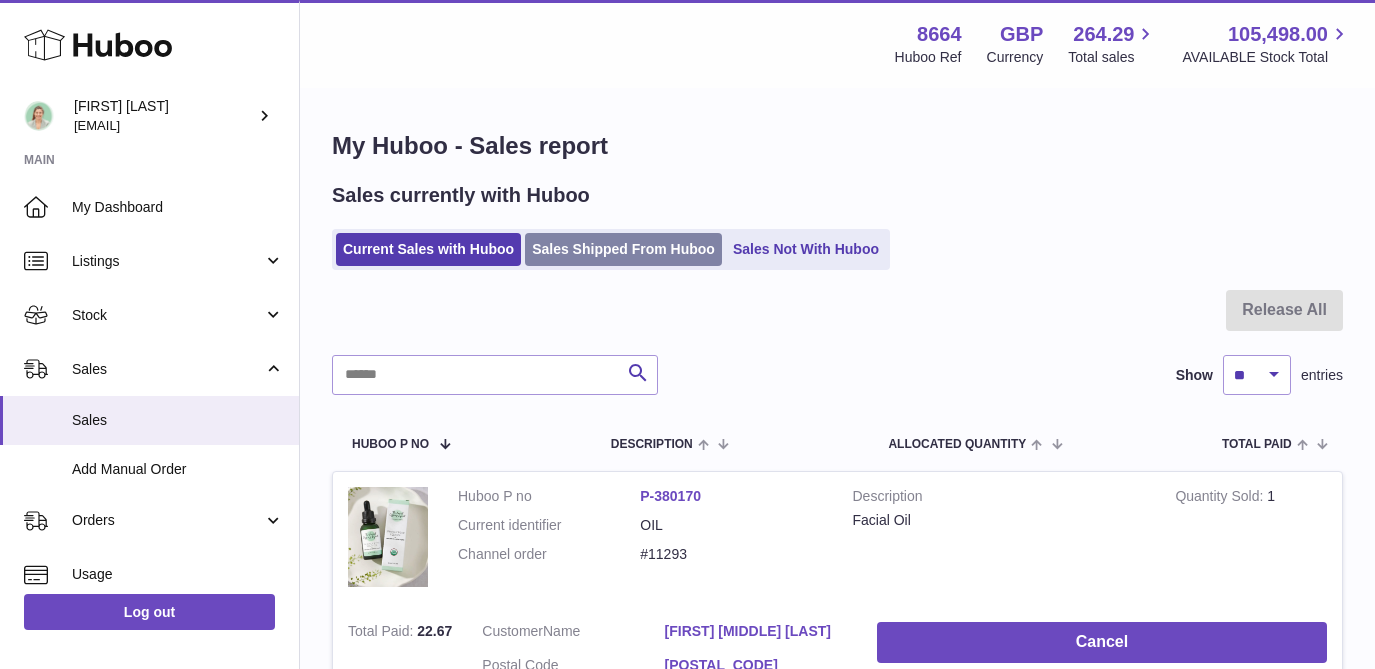click on "Sales Shipped From Huboo" at bounding box center [623, 249] 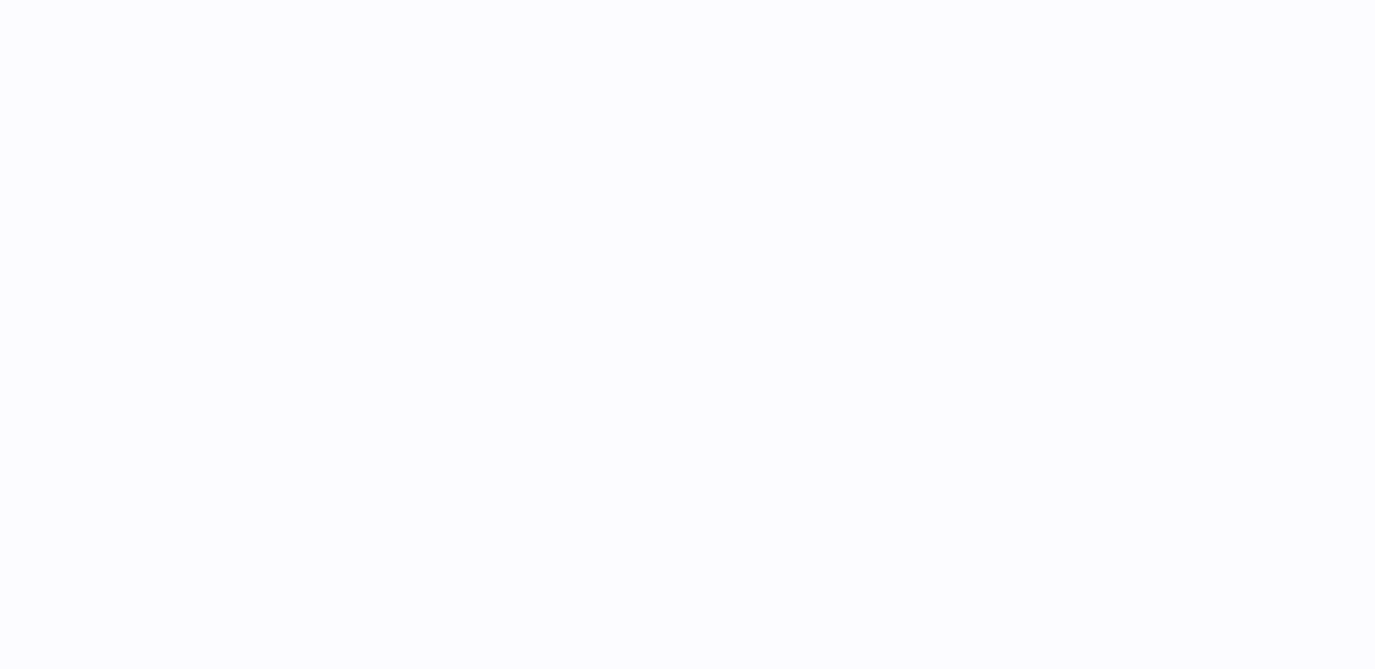 scroll, scrollTop: 0, scrollLeft: 0, axis: both 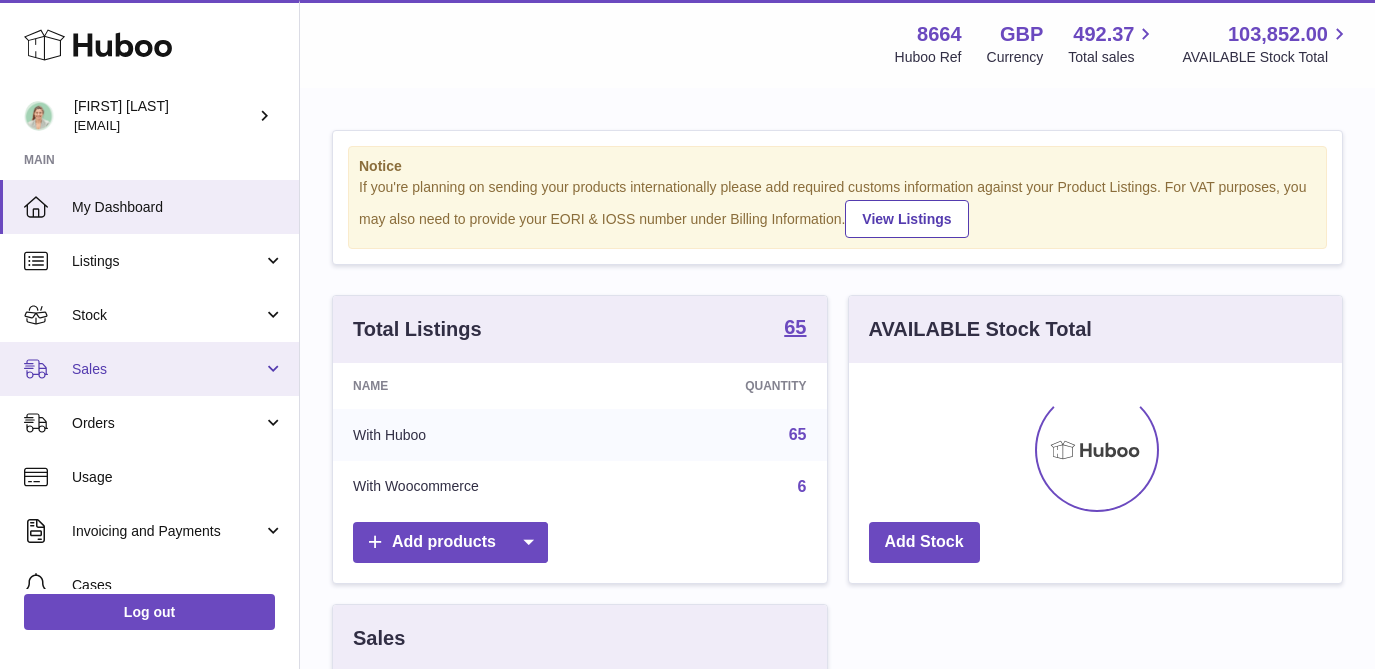 click on "Sales" at bounding box center [167, 369] 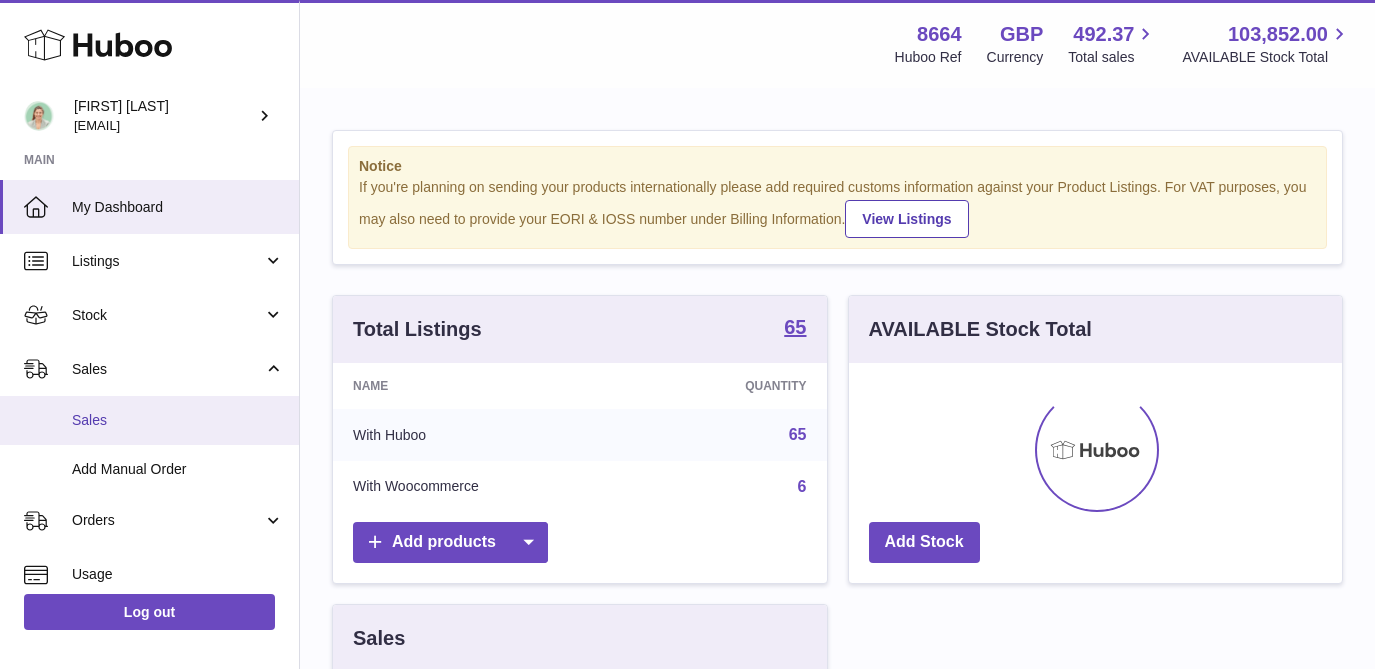 click on "Sales" at bounding box center [178, 420] 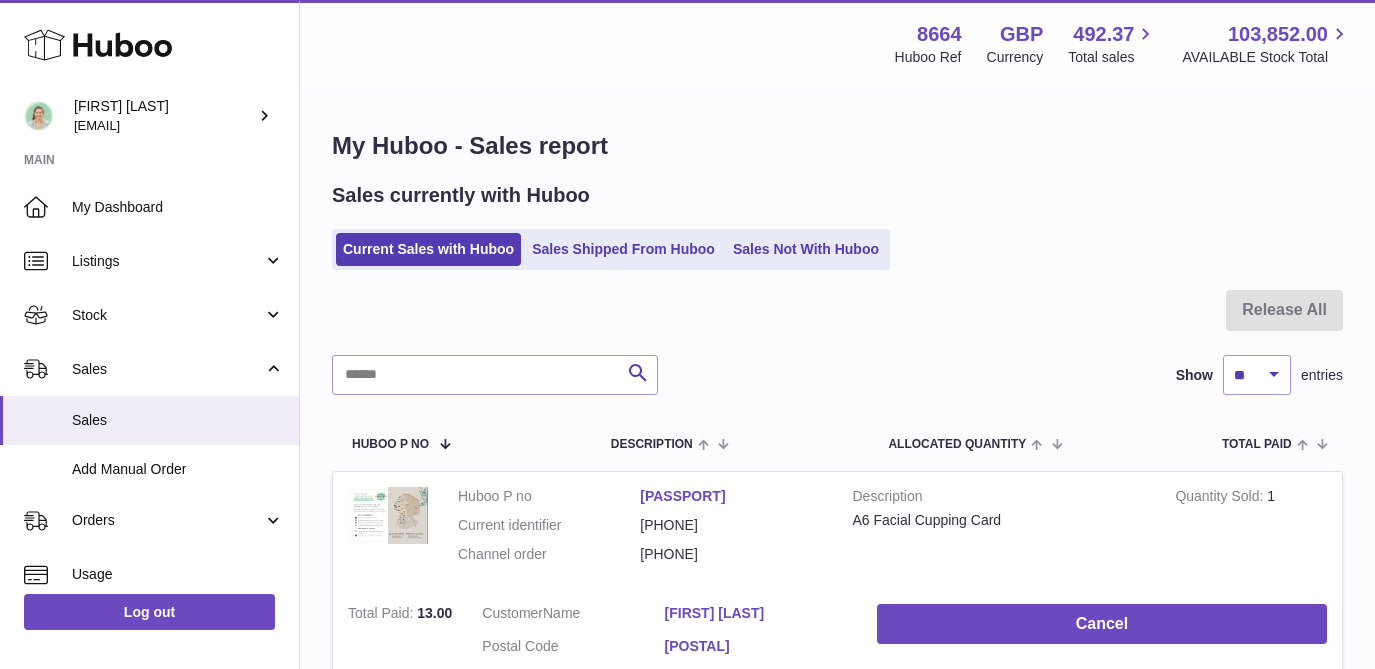 scroll, scrollTop: 0, scrollLeft: 0, axis: both 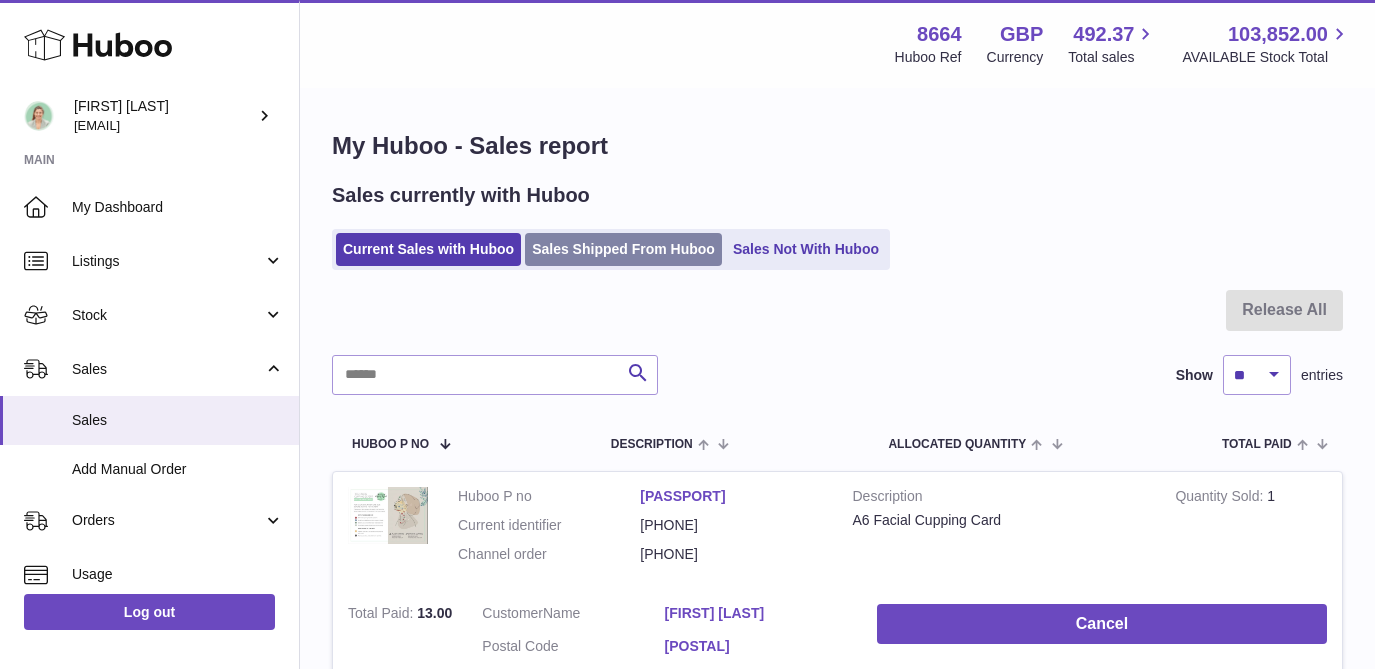 click on "Sales Shipped From Huboo" at bounding box center [623, 249] 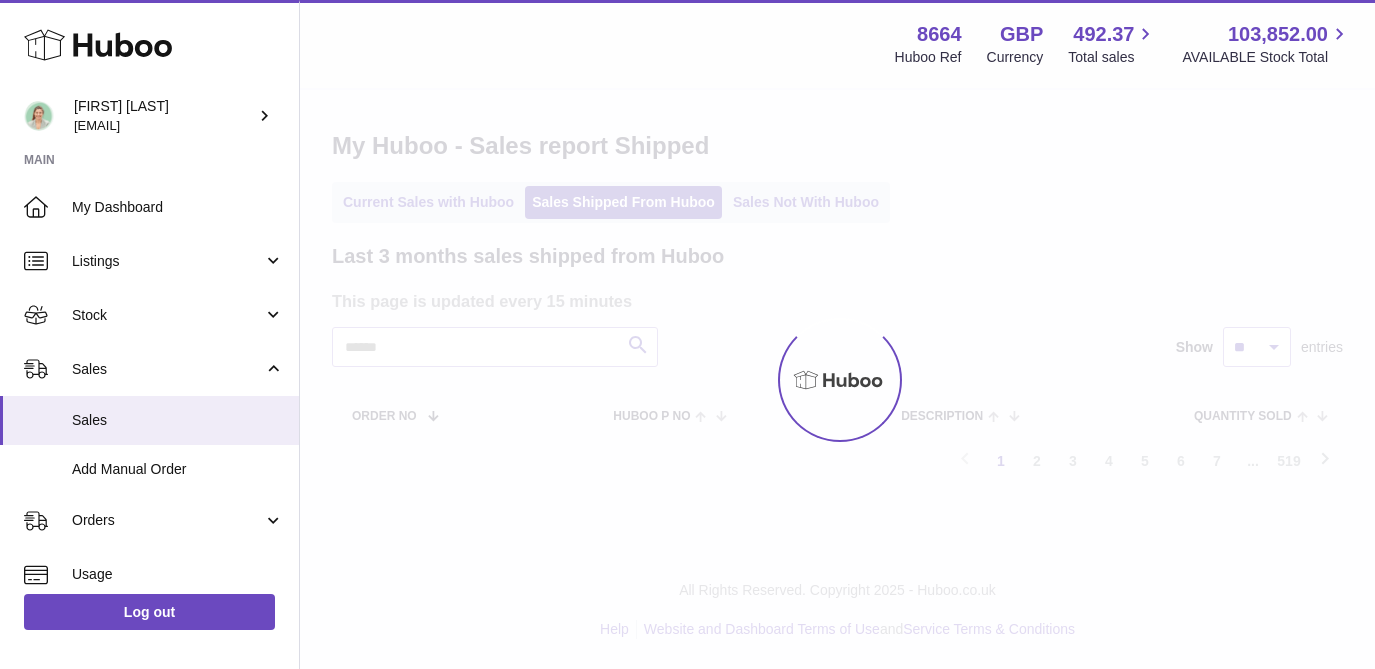 scroll, scrollTop: 0, scrollLeft: 0, axis: both 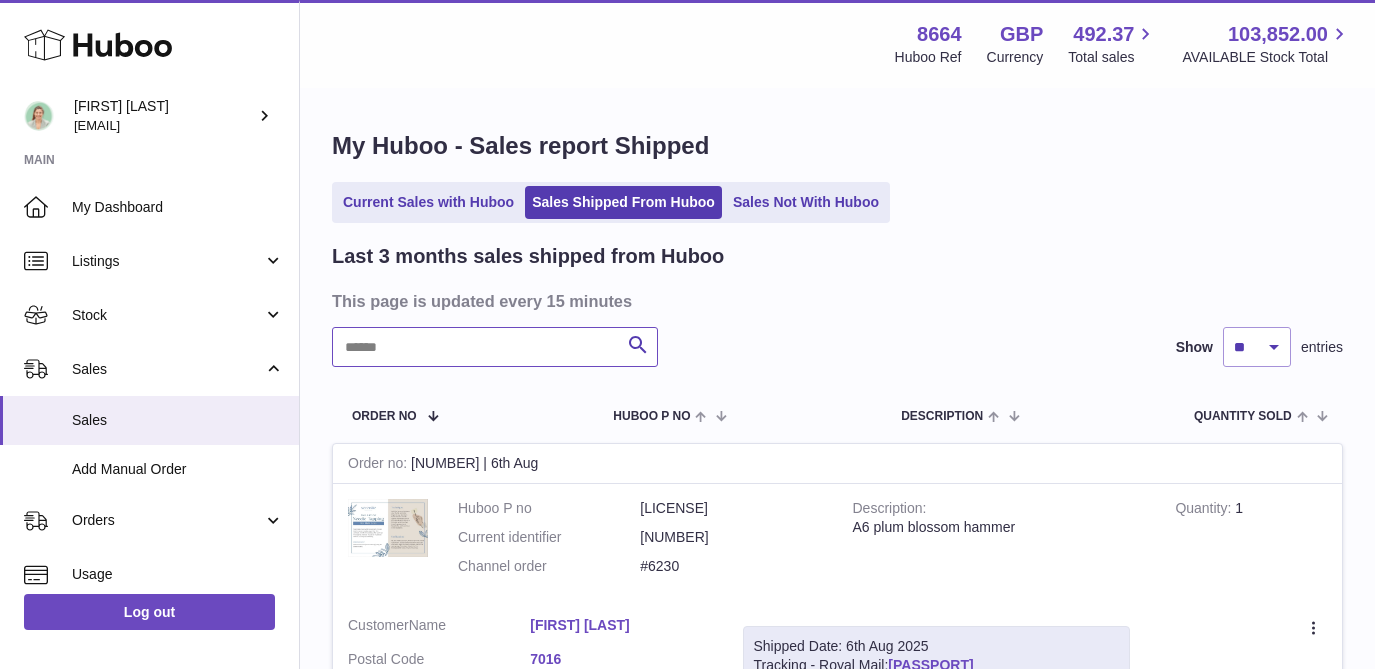 click at bounding box center (495, 347) 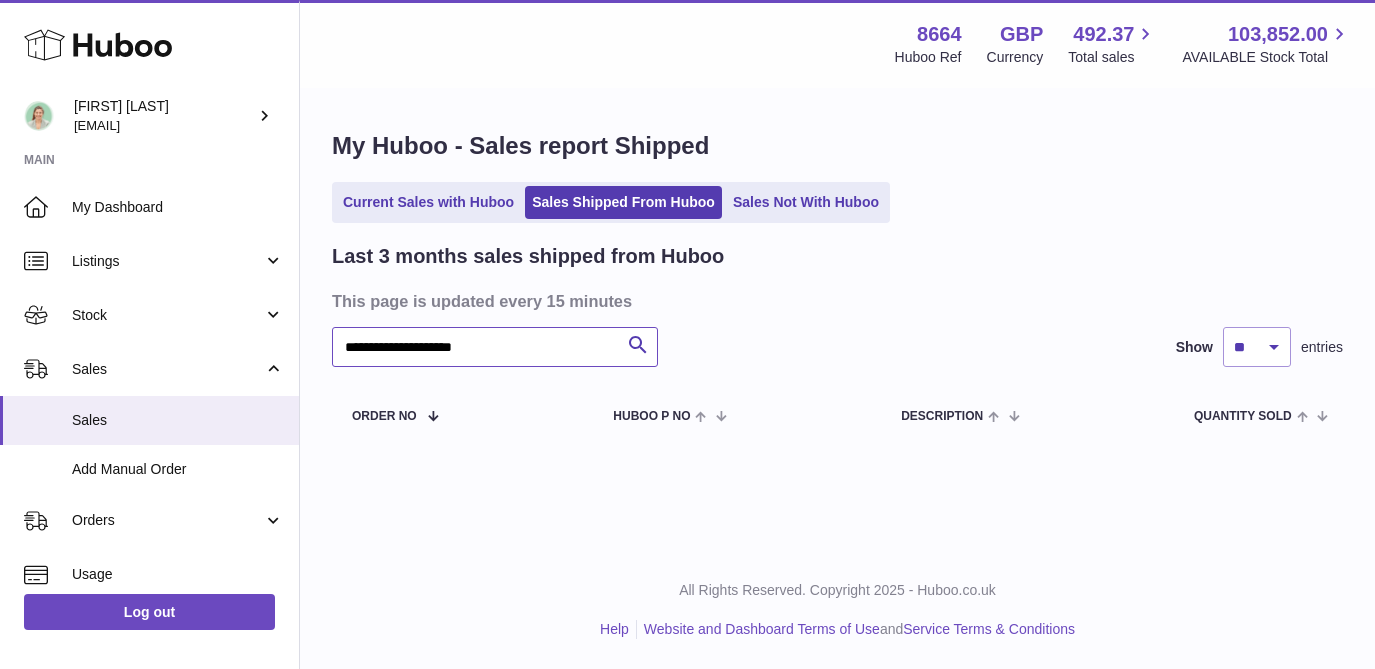 type on "**********" 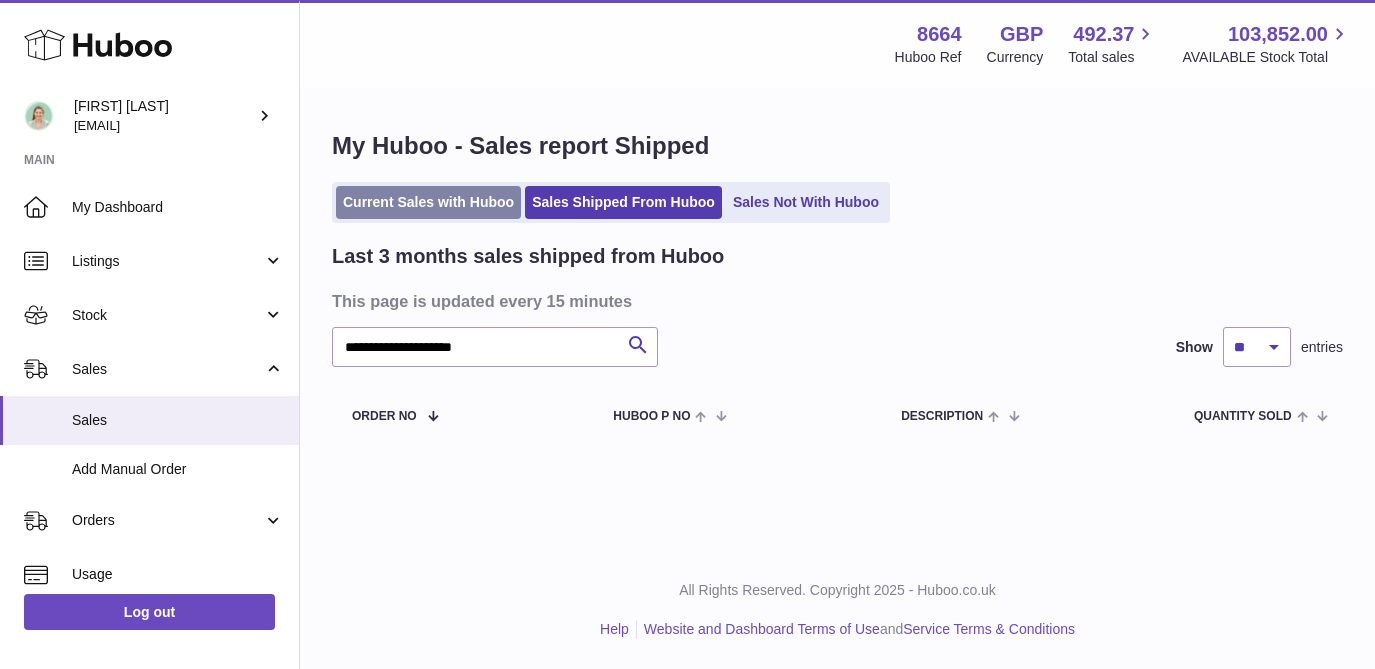 click on "Current Sales with Huboo" at bounding box center [428, 202] 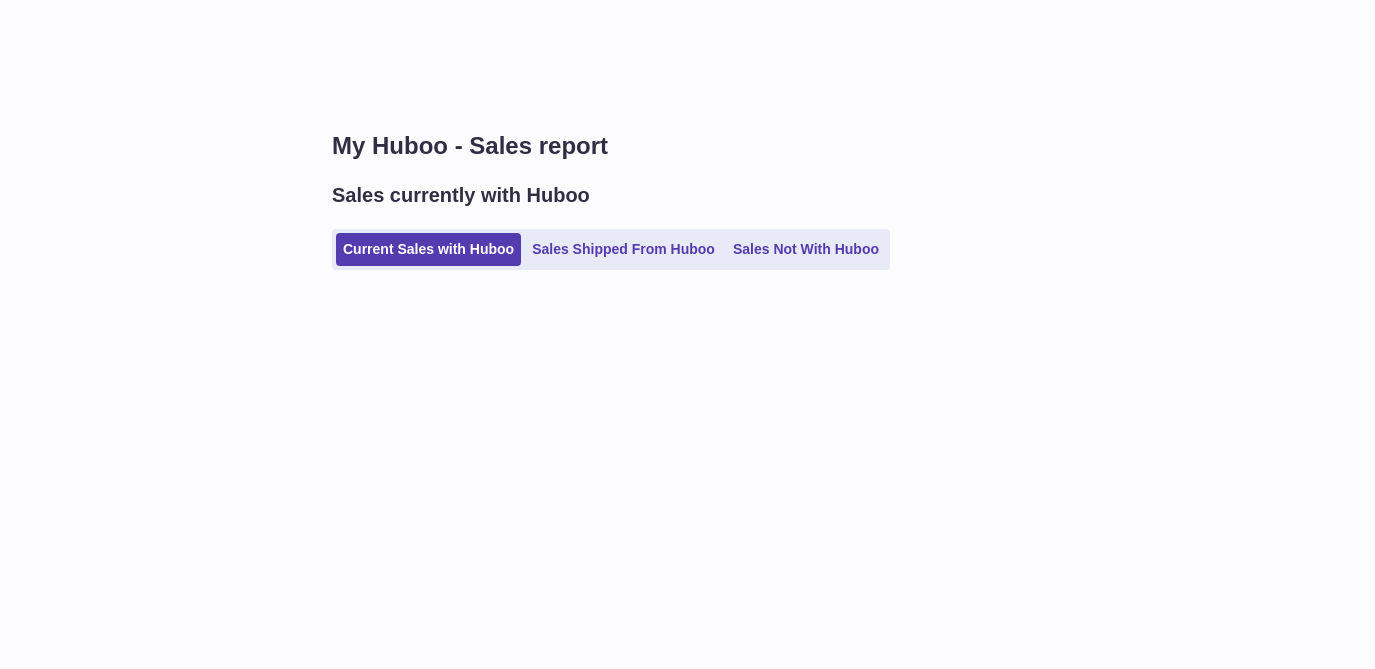 scroll, scrollTop: 0, scrollLeft: 0, axis: both 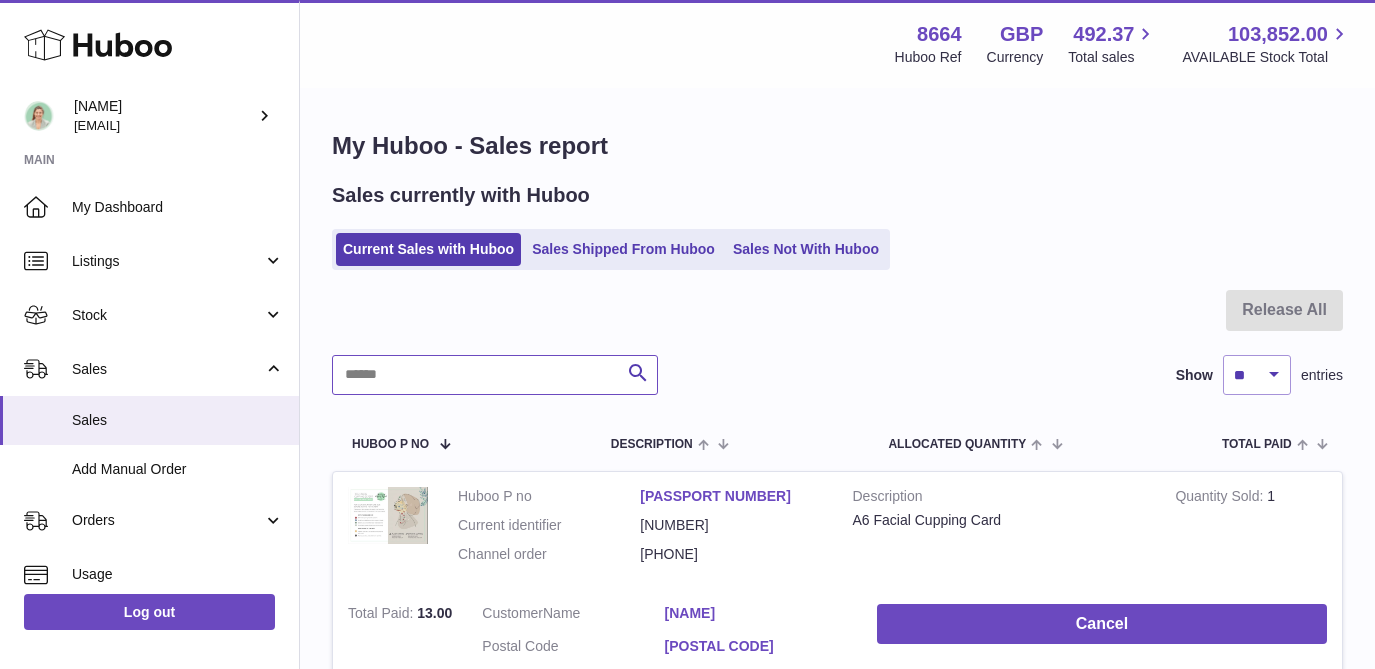 click at bounding box center [495, 375] 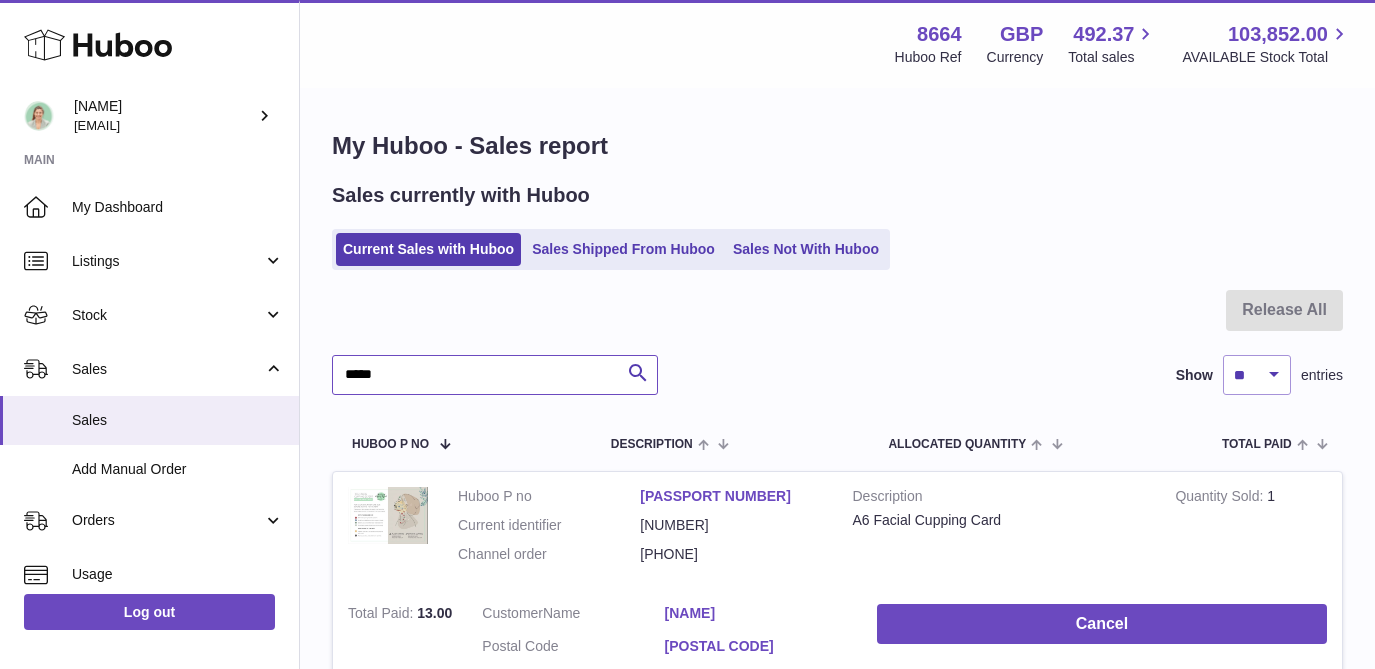 type on "*****" 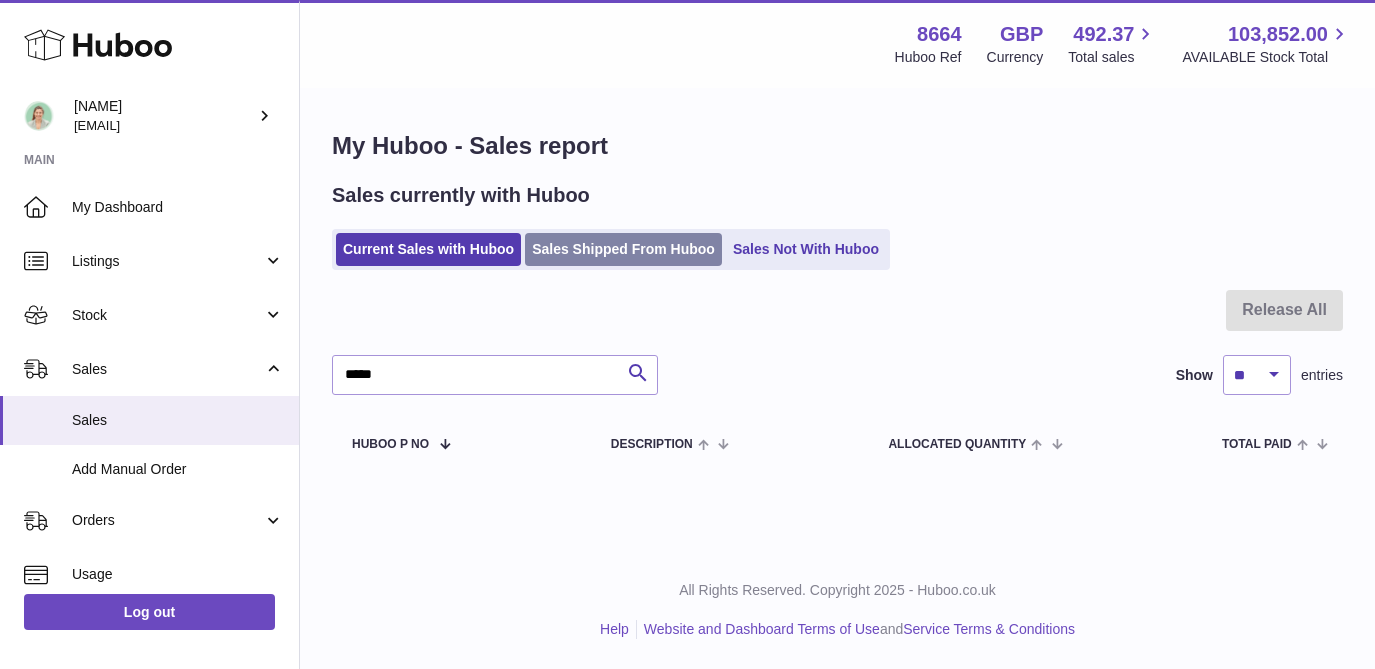 click on "Sales Shipped From Huboo" at bounding box center (623, 249) 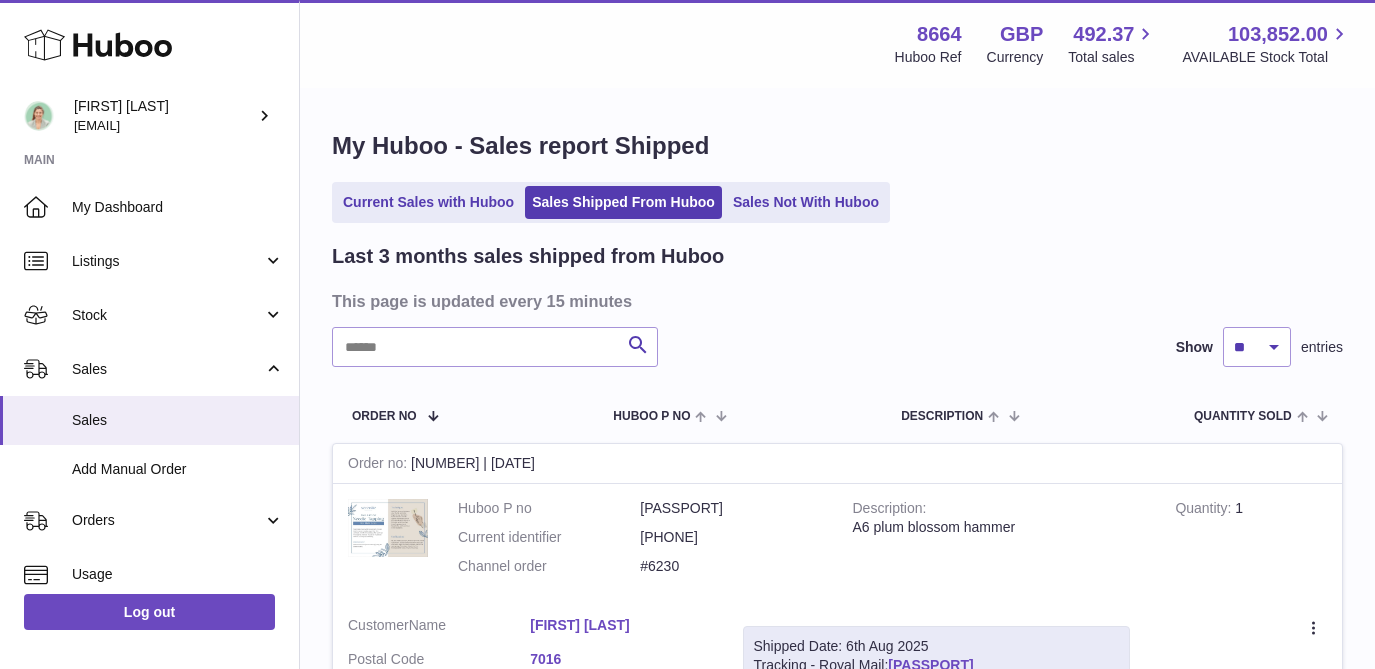 scroll, scrollTop: 0, scrollLeft: 0, axis: both 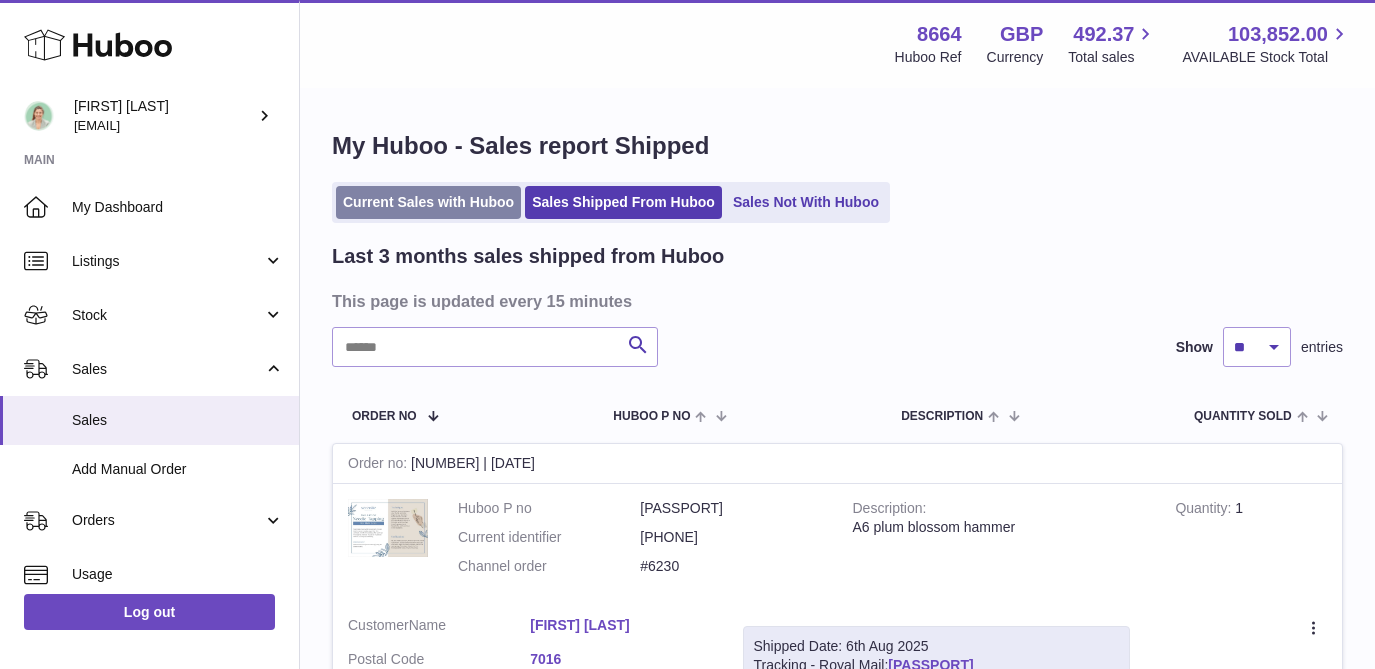 click on "Current Sales with Huboo" at bounding box center [428, 202] 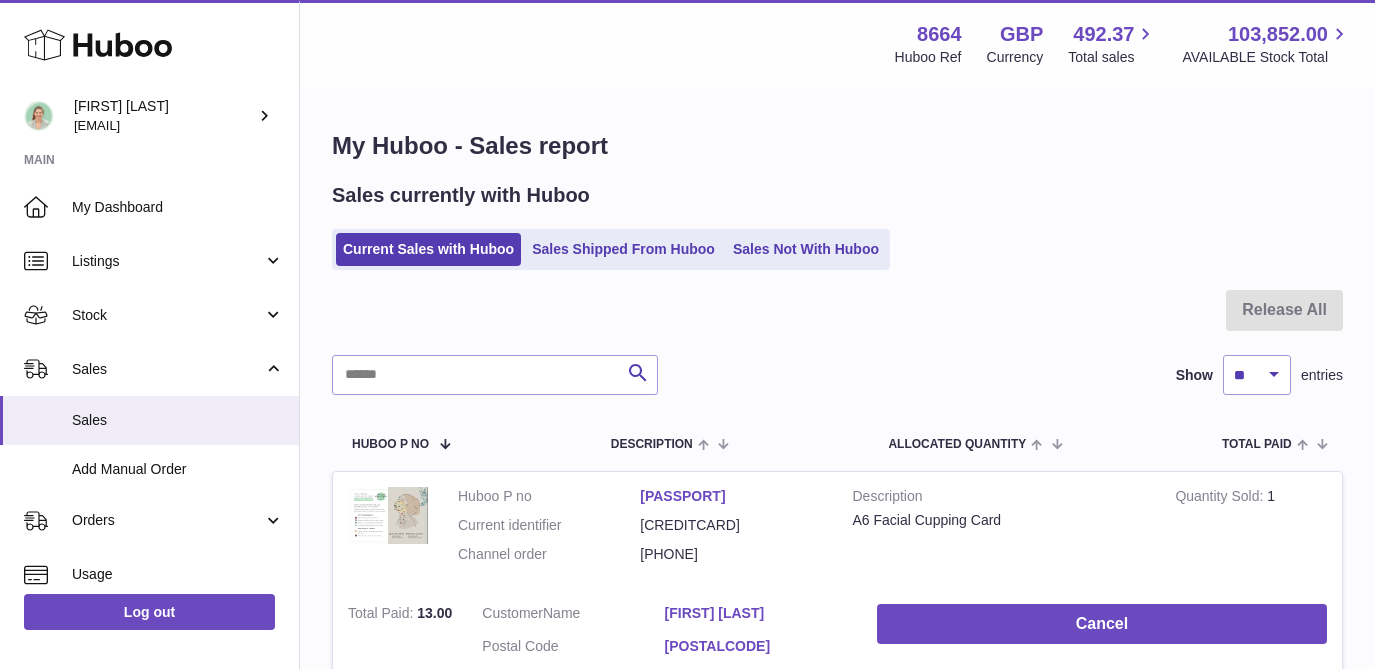 scroll, scrollTop: 0, scrollLeft: 0, axis: both 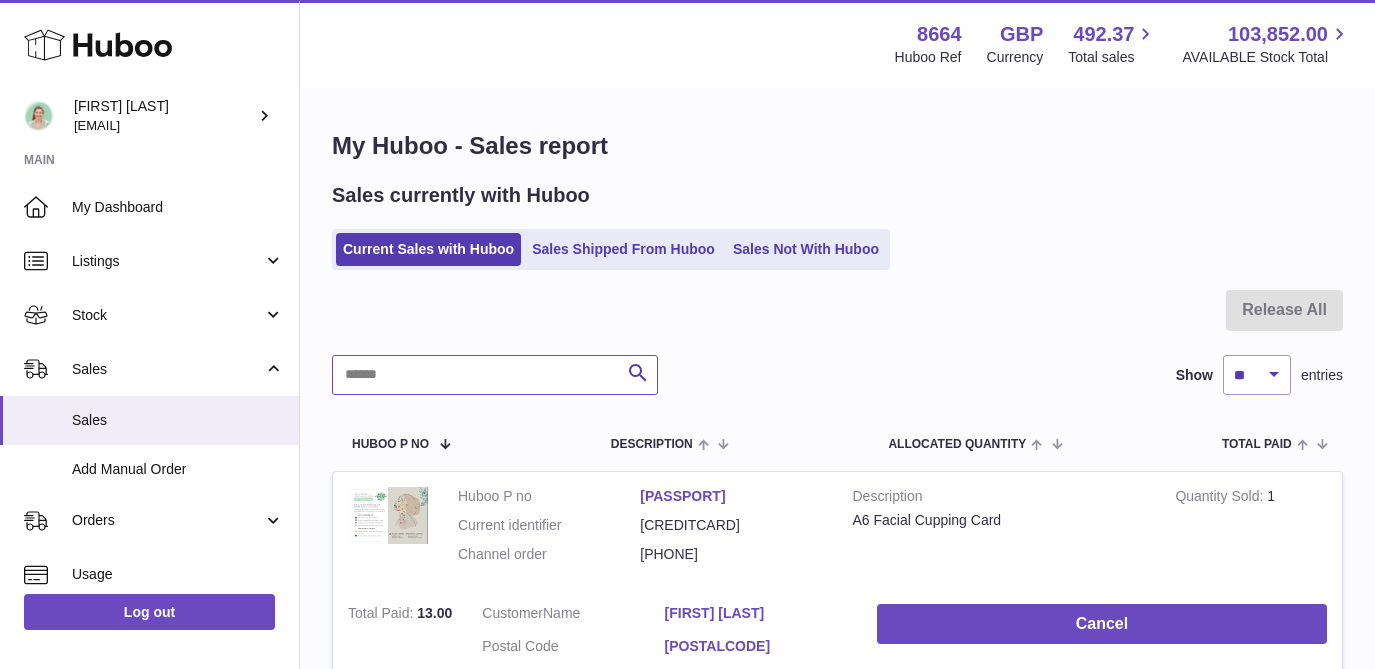click at bounding box center [495, 375] 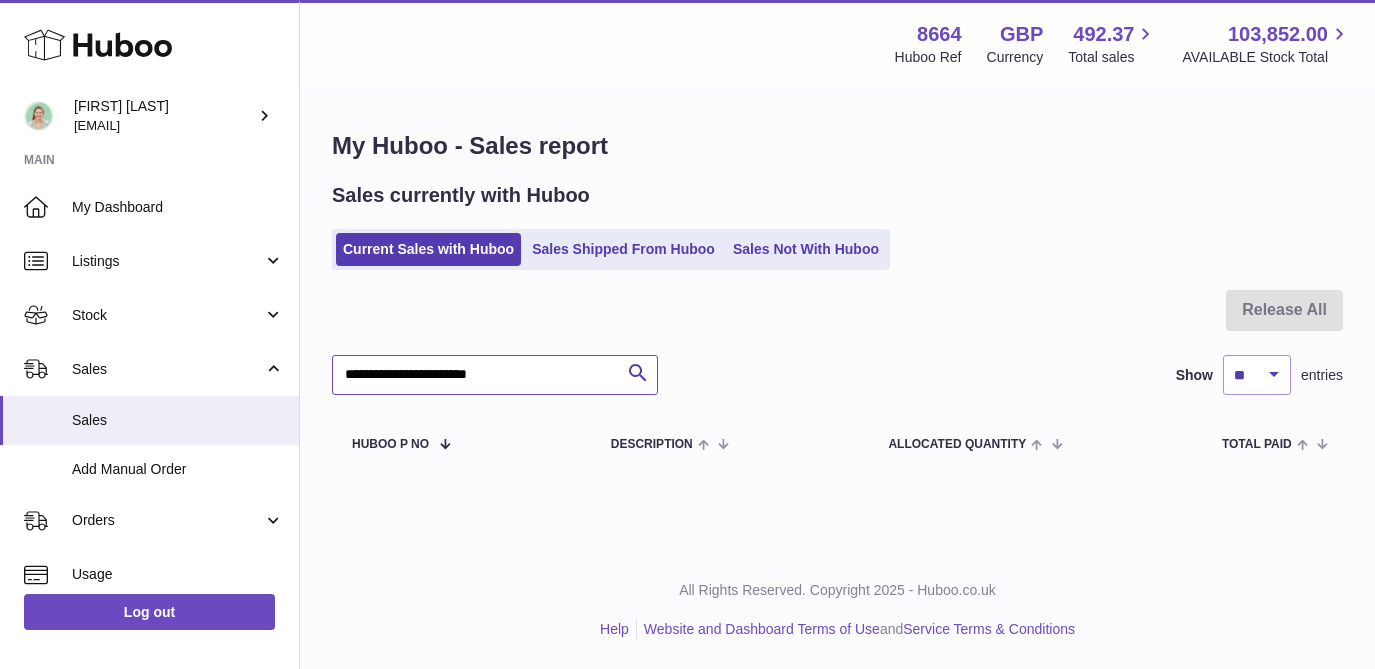 click on "**********" at bounding box center (495, 375) 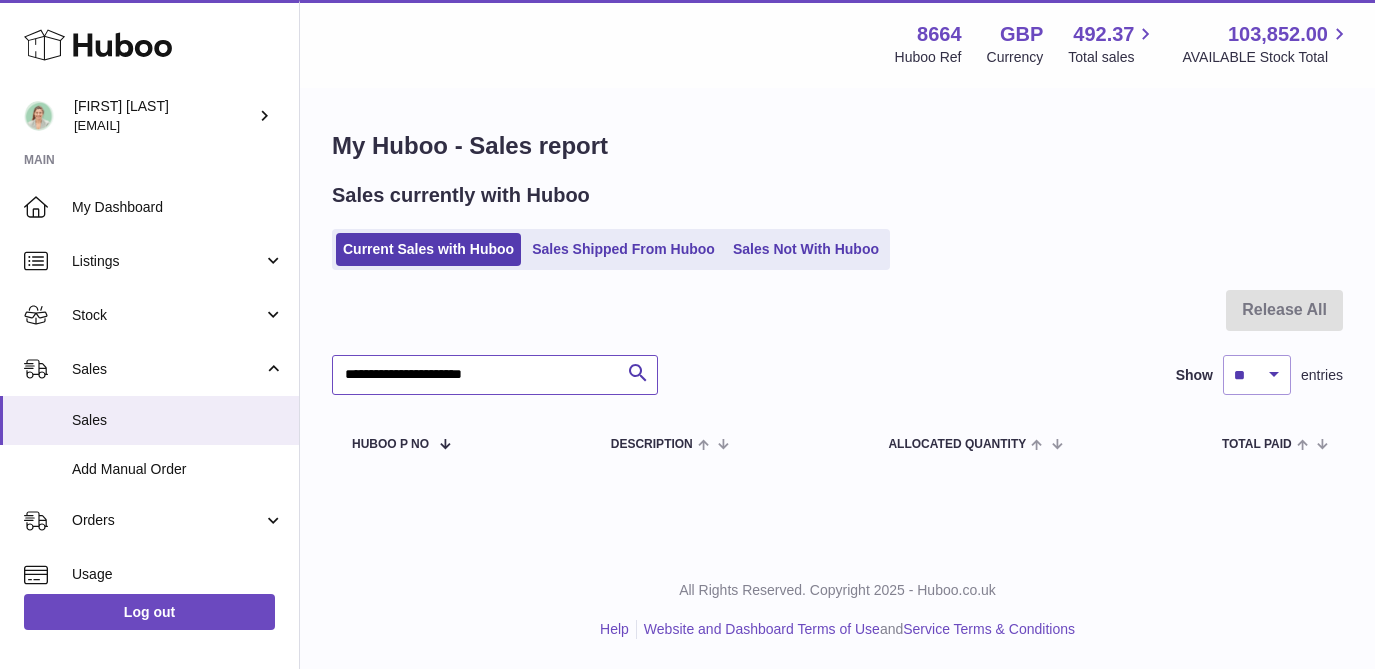 click on "**********" at bounding box center [495, 375] 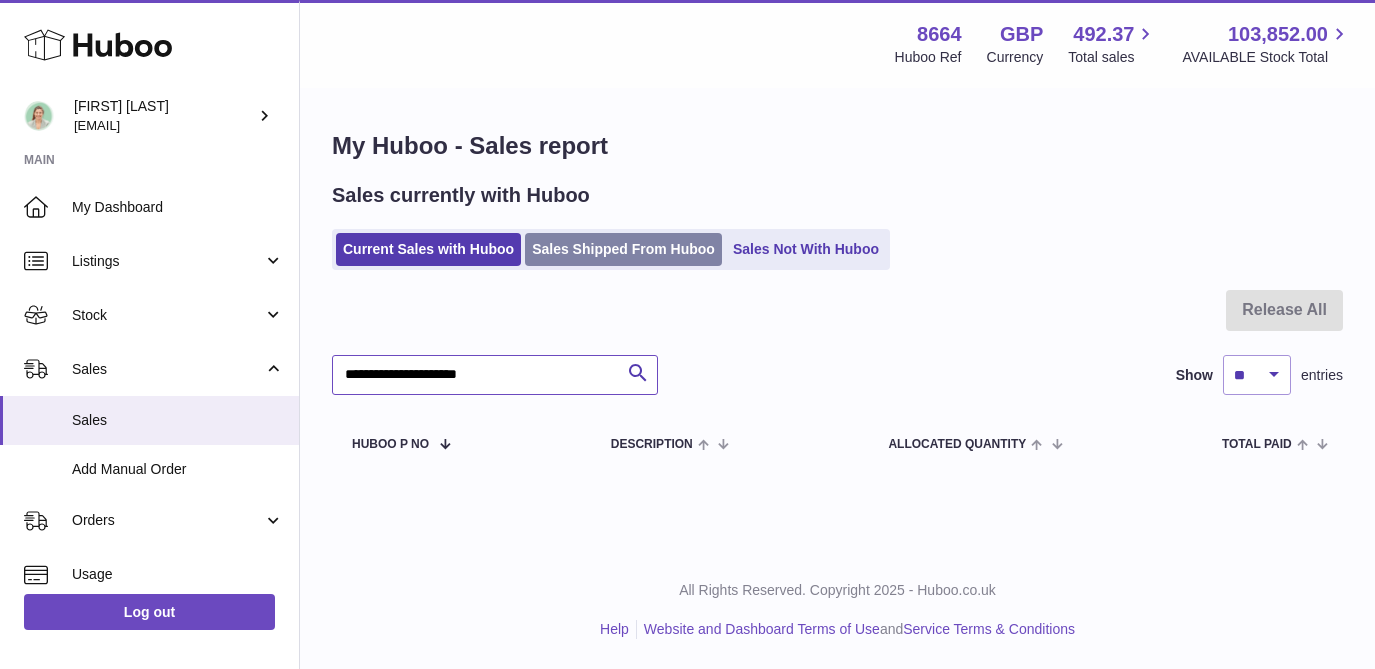 type on "**********" 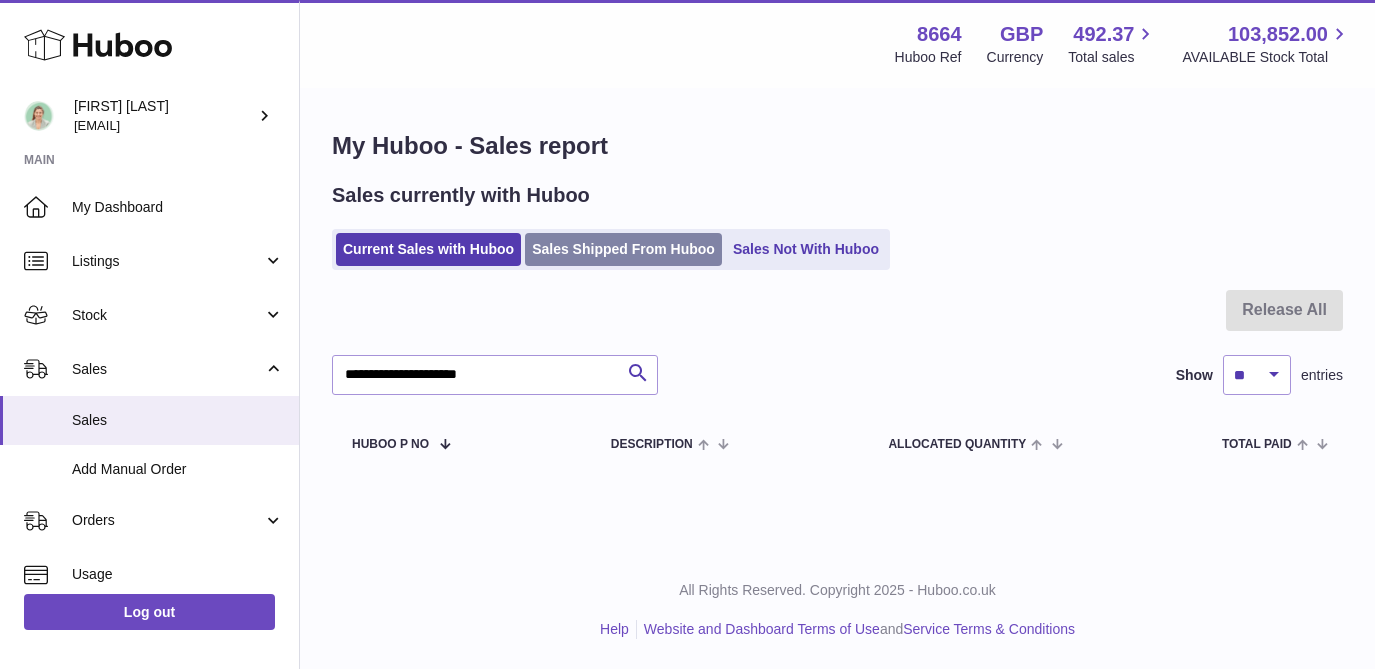 click on "Sales Shipped From Huboo" at bounding box center (623, 249) 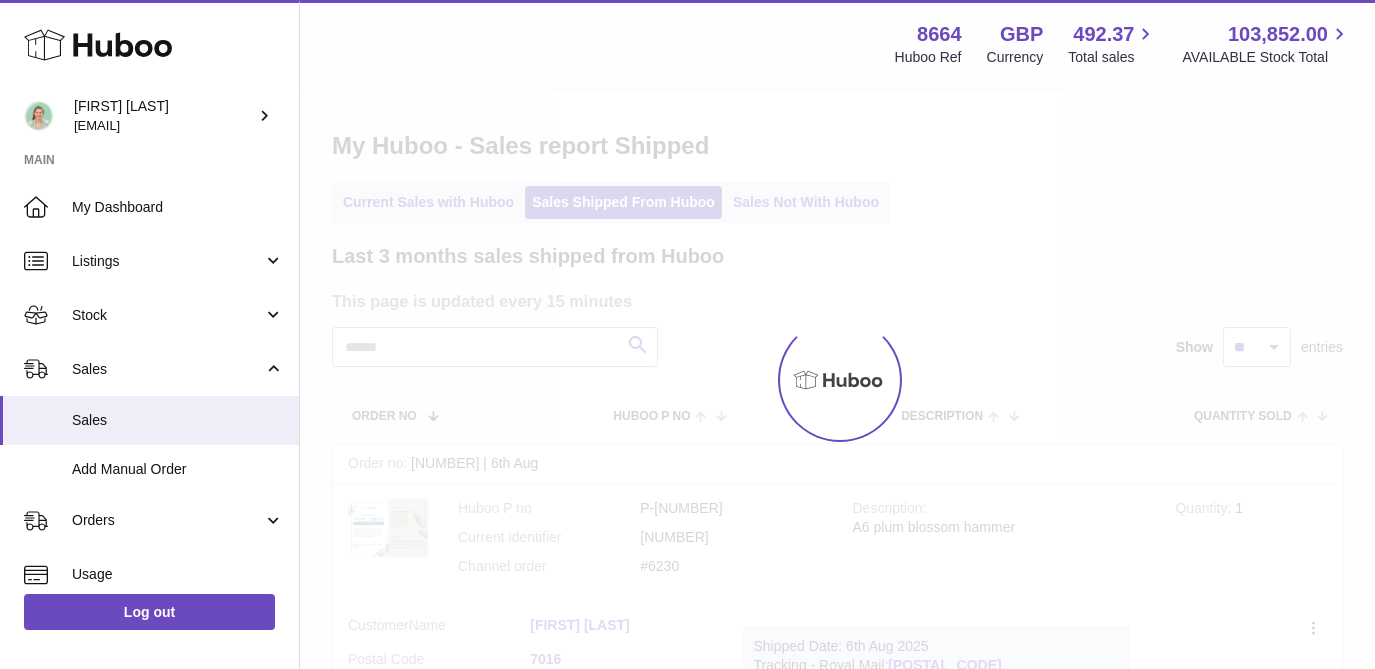 scroll, scrollTop: 0, scrollLeft: 0, axis: both 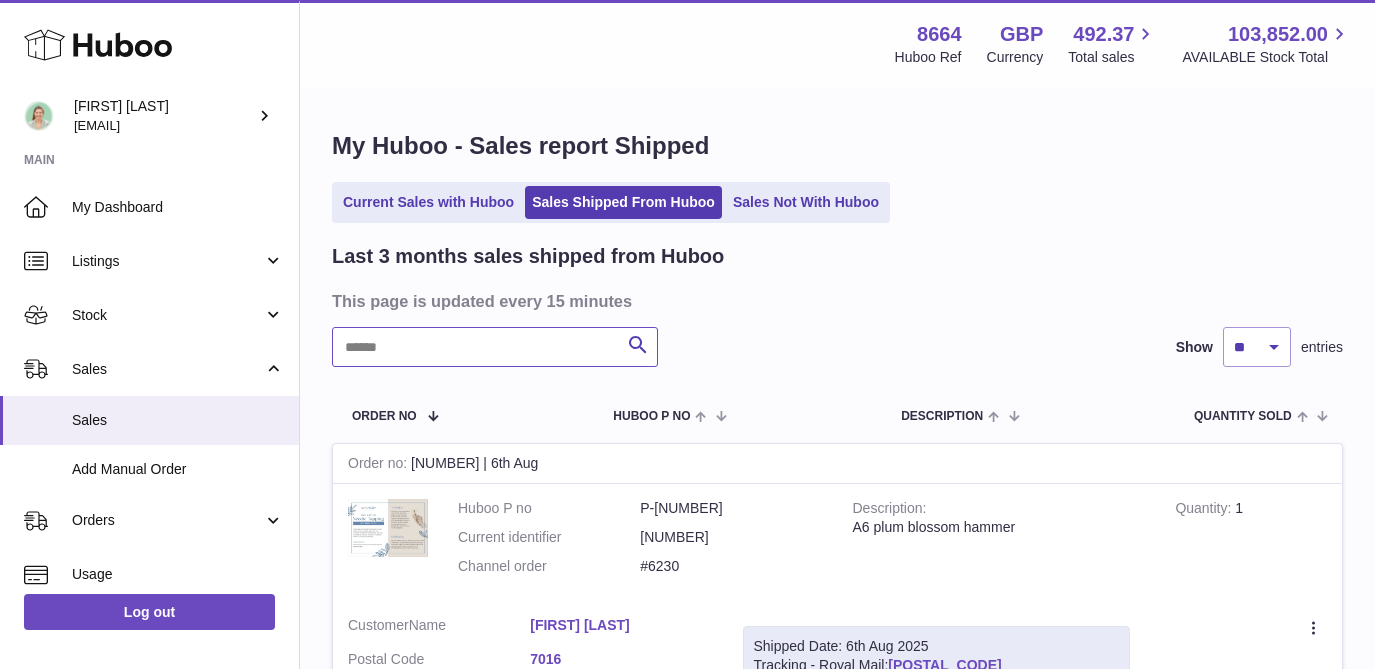 click at bounding box center (495, 347) 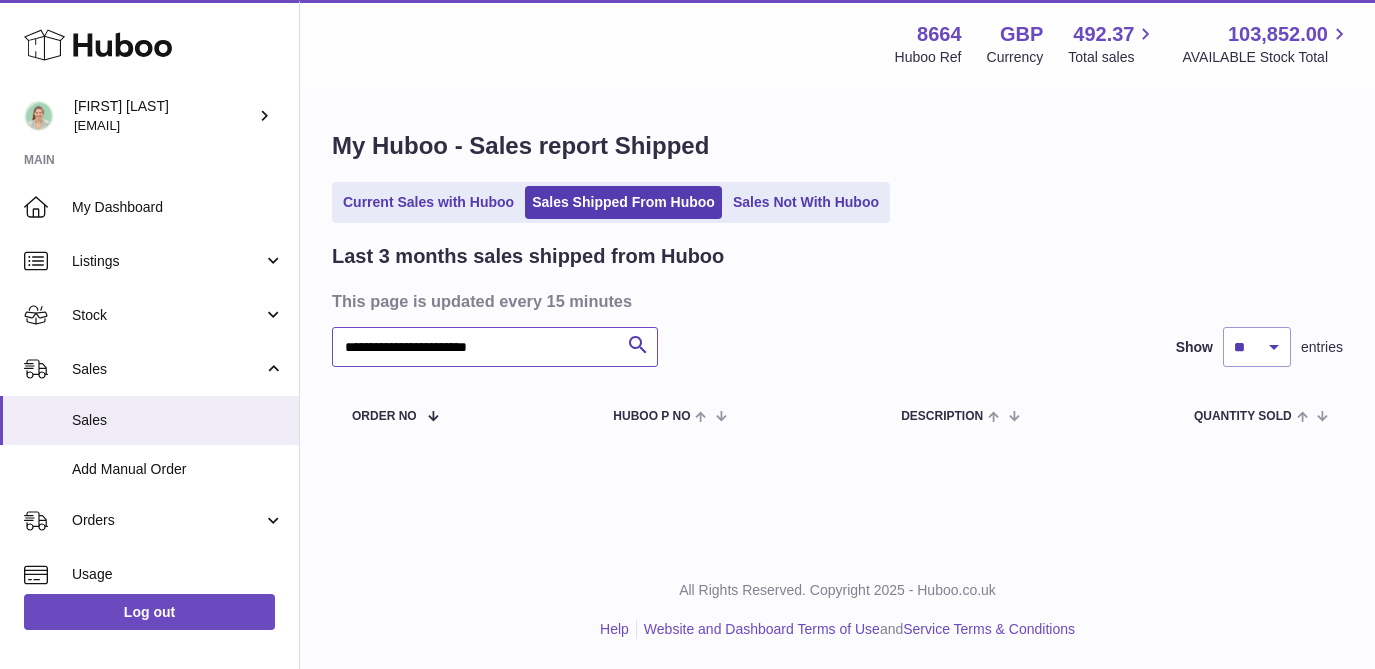 click on "**********" at bounding box center (495, 347) 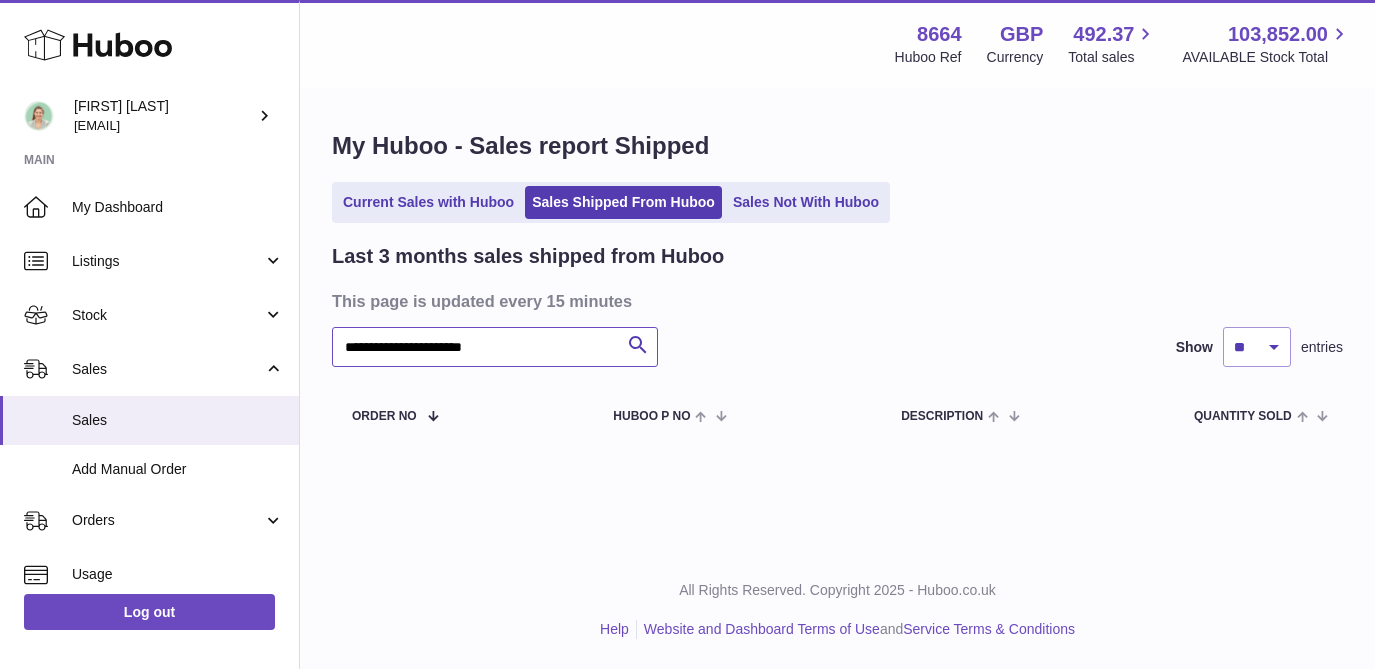click on "**********" at bounding box center [495, 347] 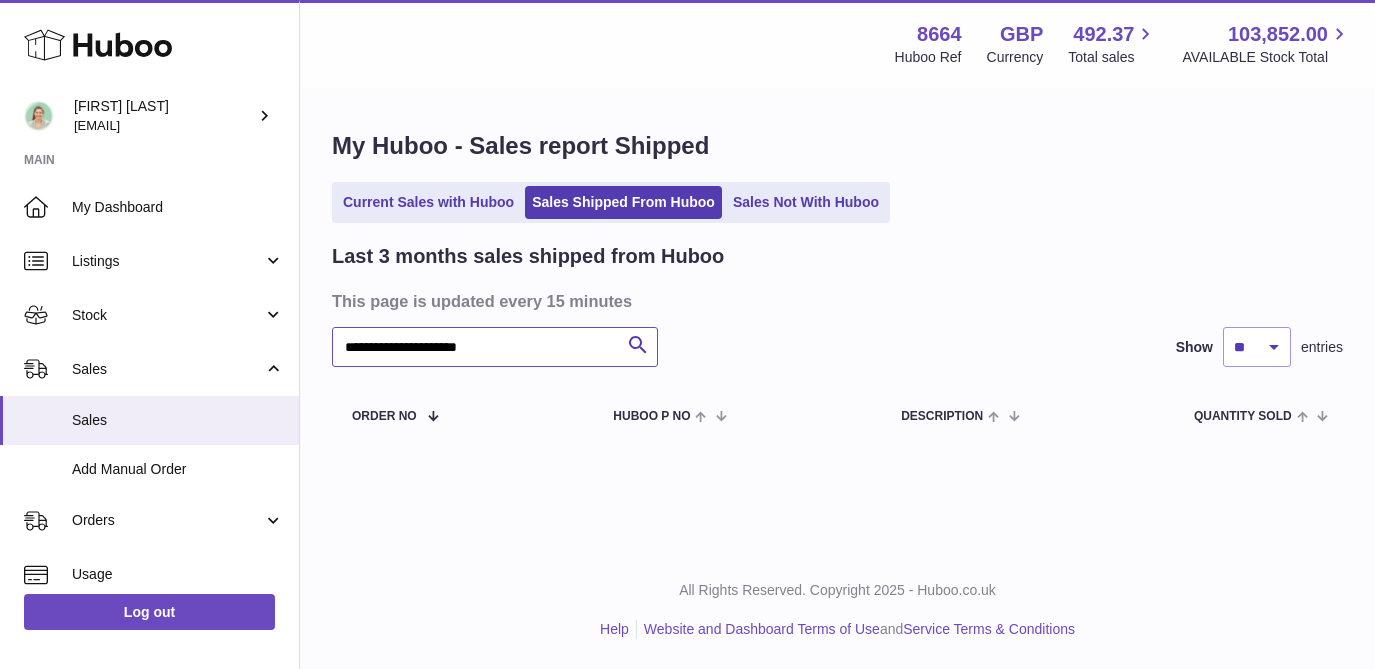 click on "**********" at bounding box center (495, 347) 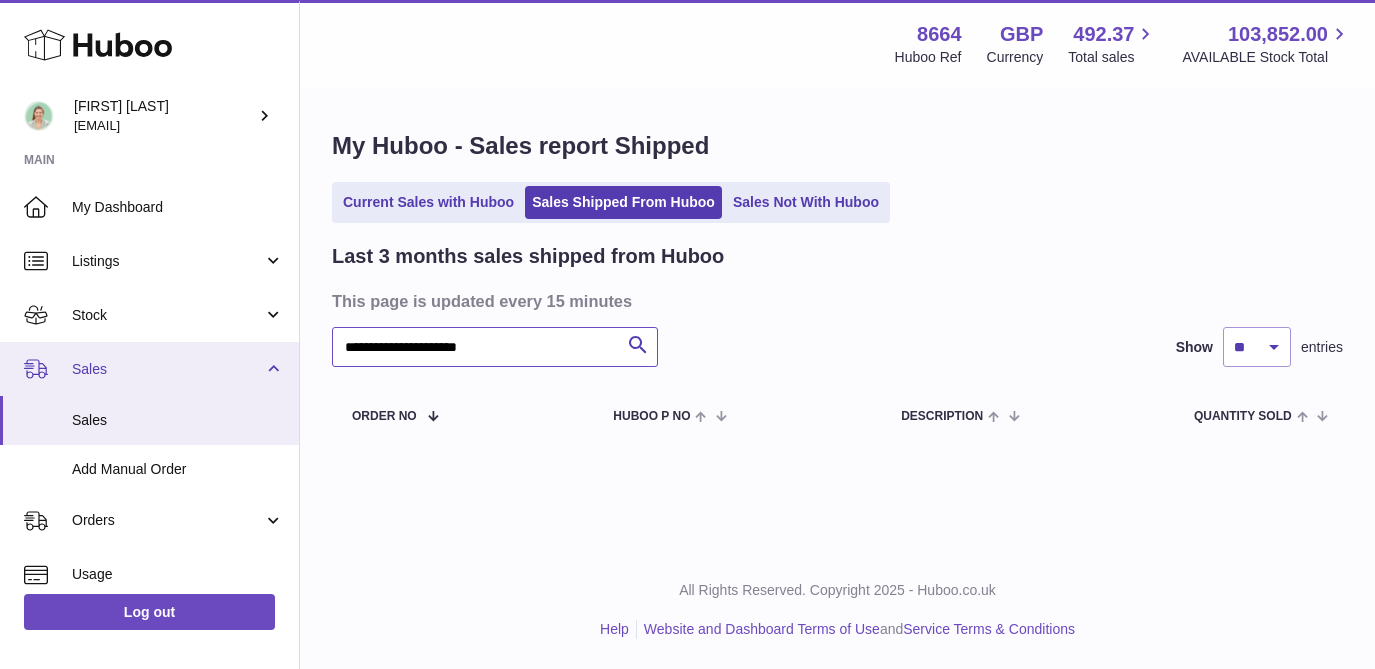 drag, startPoint x: 521, startPoint y: 352, endPoint x: 247, endPoint y: 345, distance: 274.08942 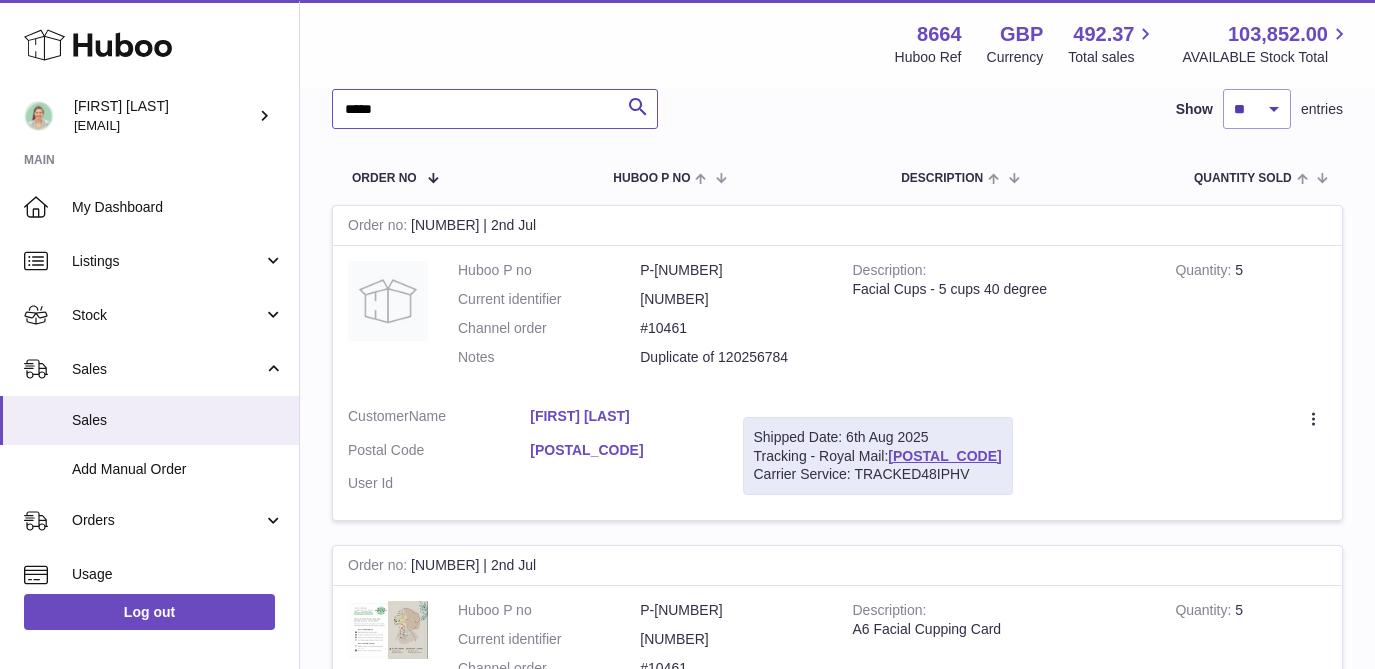 scroll, scrollTop: 246, scrollLeft: 0, axis: vertical 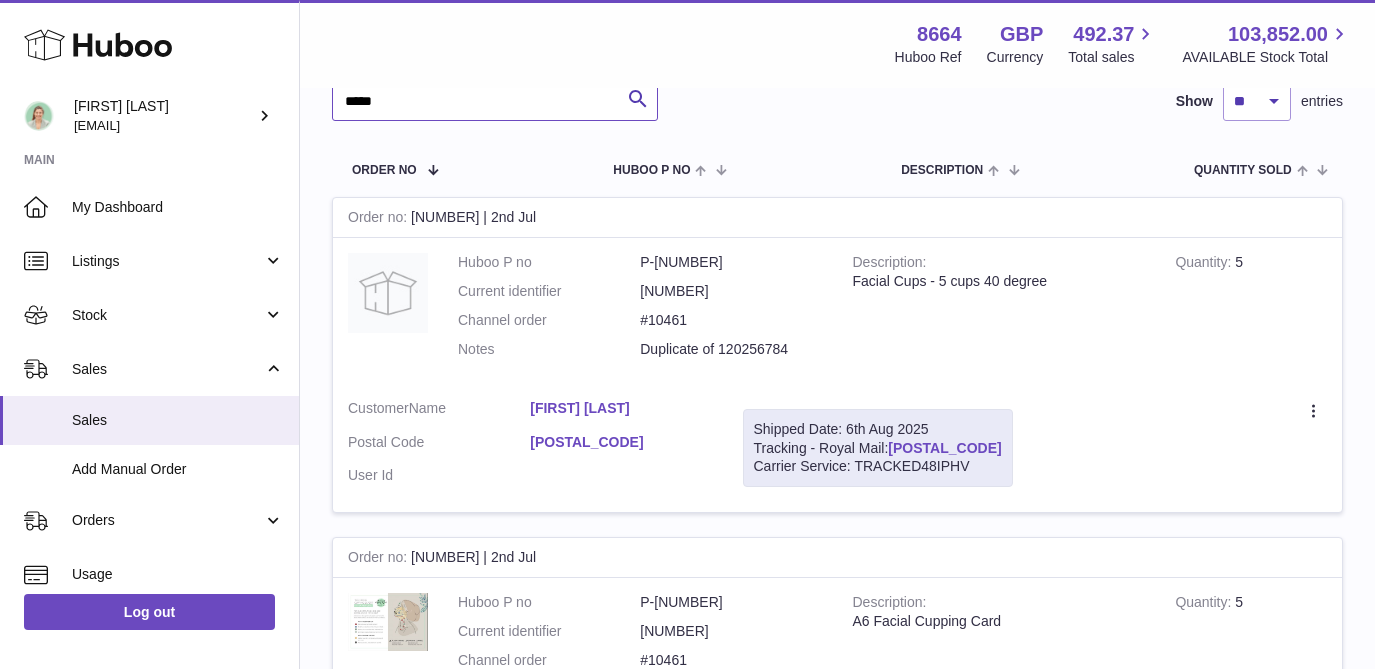type on "*****" 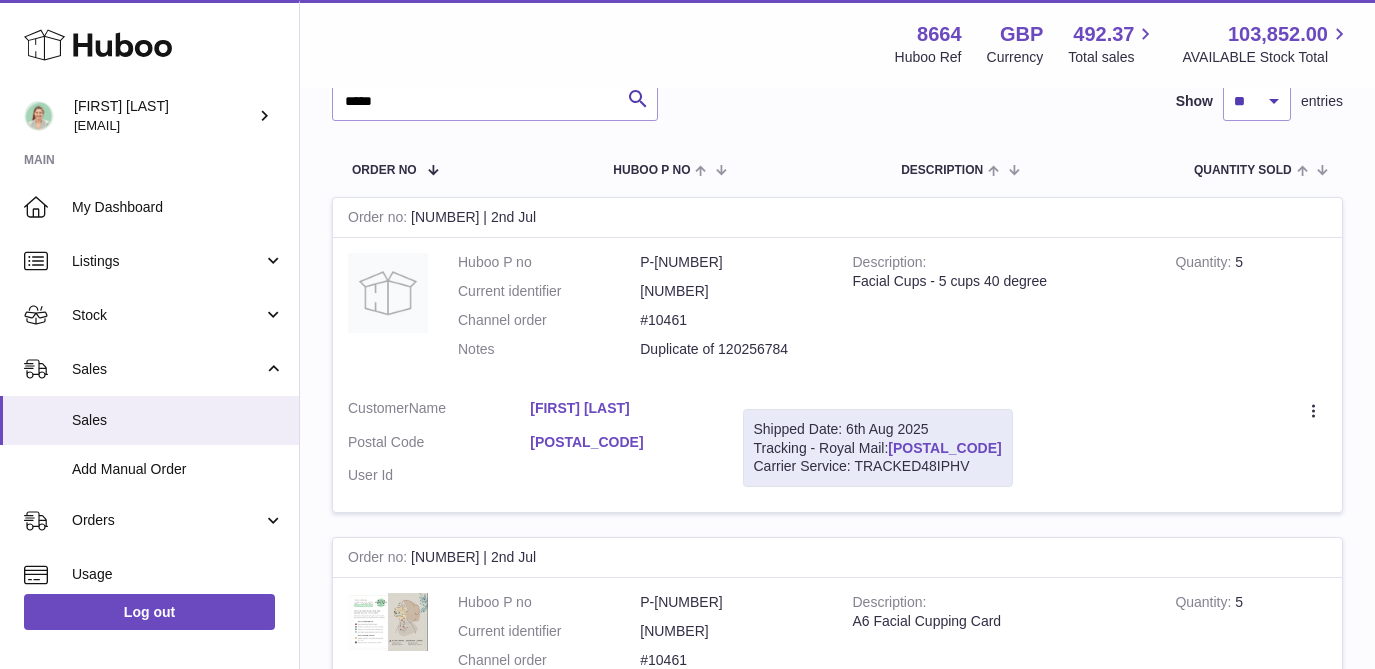 click on "OZ098578878GB" at bounding box center (944, 448) 